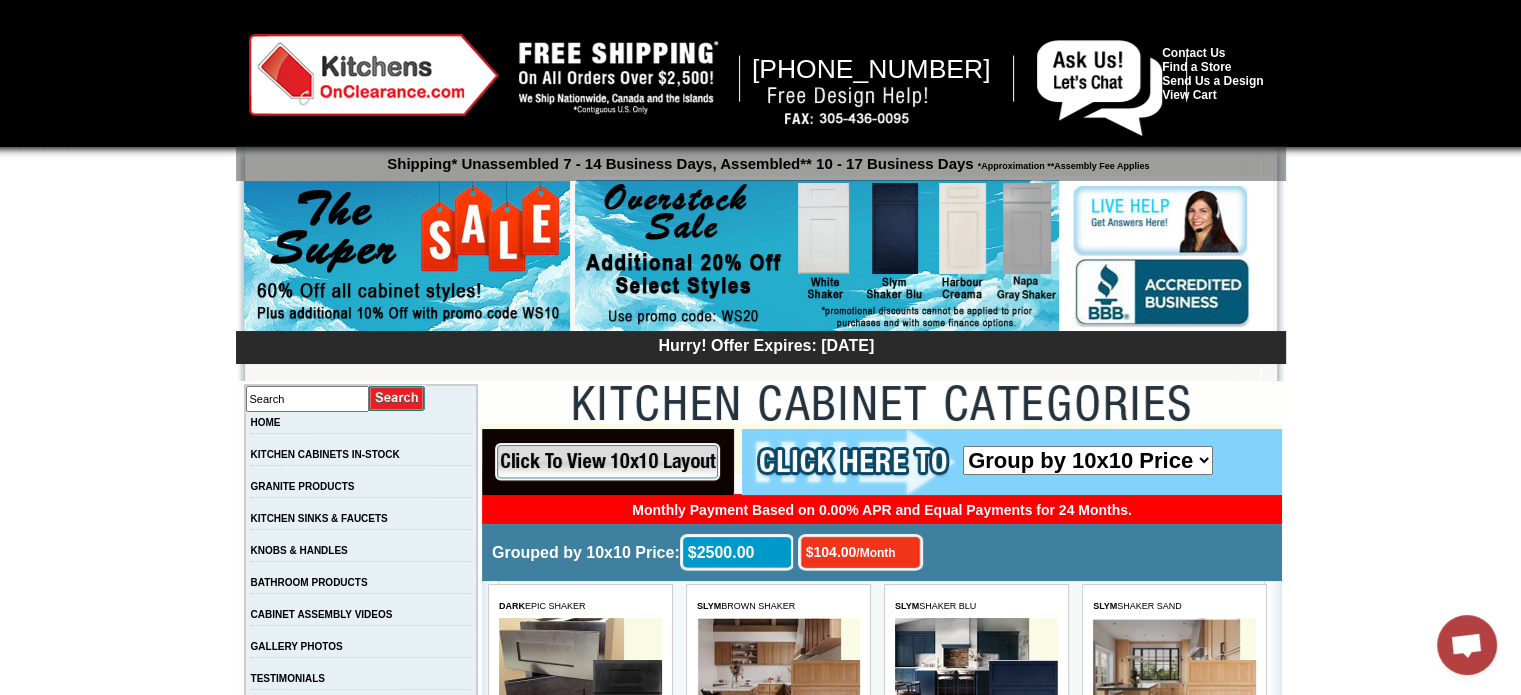 scroll, scrollTop: 0, scrollLeft: 0, axis: both 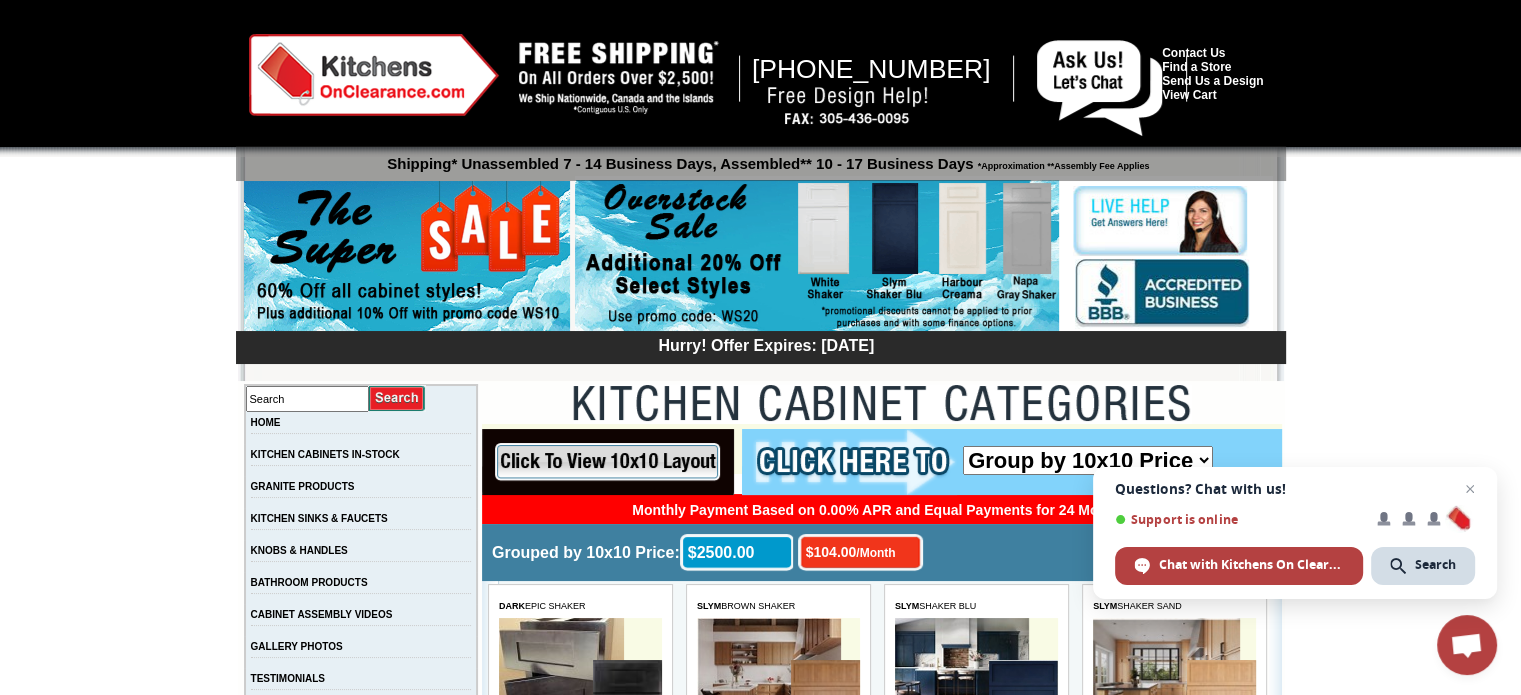 click on "1-800-481-1728
Contact Us   Find a Store   Send Us a Design   View Cart
Shipping* Unassembled 7 - 14 Business Days, Assembled** 10 - 17 Business Days
*Approximation **Assembly Fee Applies
Hurry! Offer Expires: Friday July 25th, 2025
Search
HOME
KITCHEN CABINETS IN-STOCK
GRANITE PRODUCTS
KITCHEN SINKS & FAUCETS" at bounding box center (760, 3984) 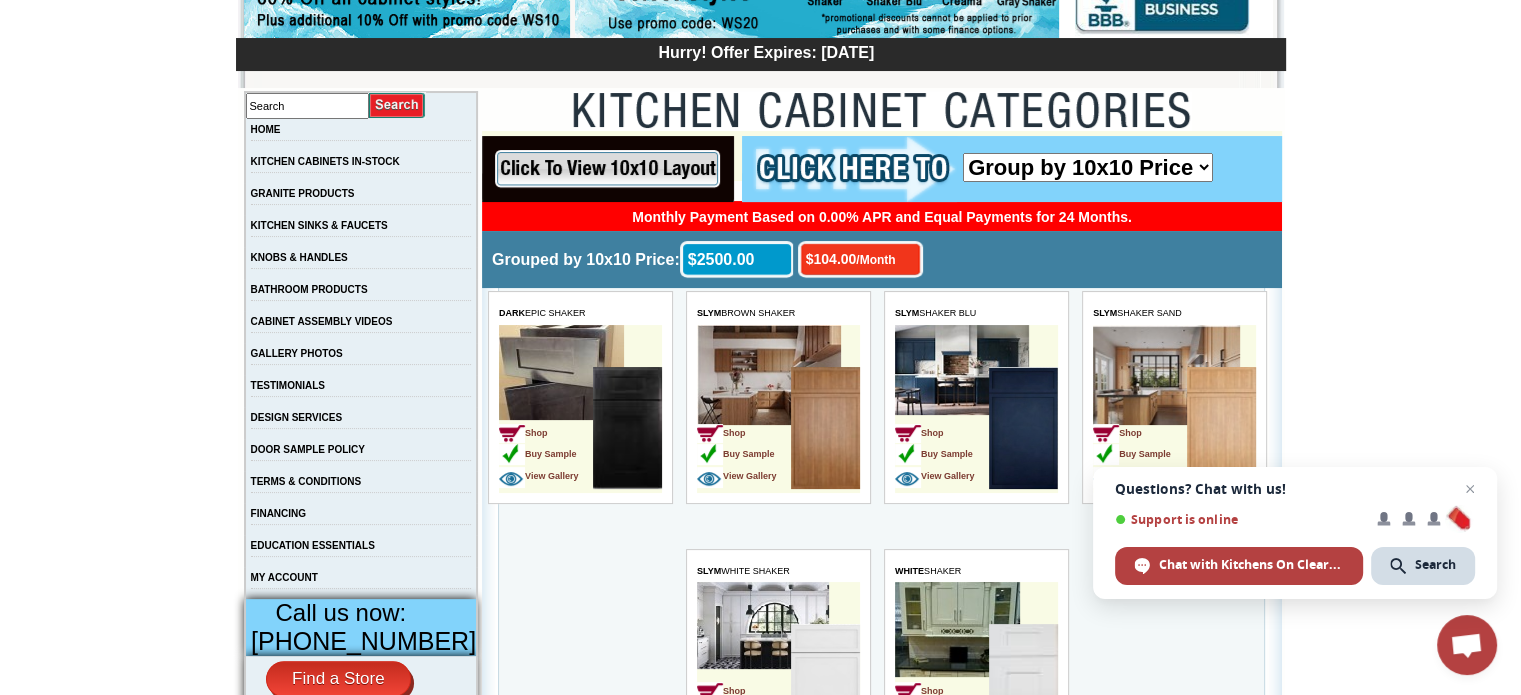 scroll, scrollTop: 322, scrollLeft: 0, axis: vertical 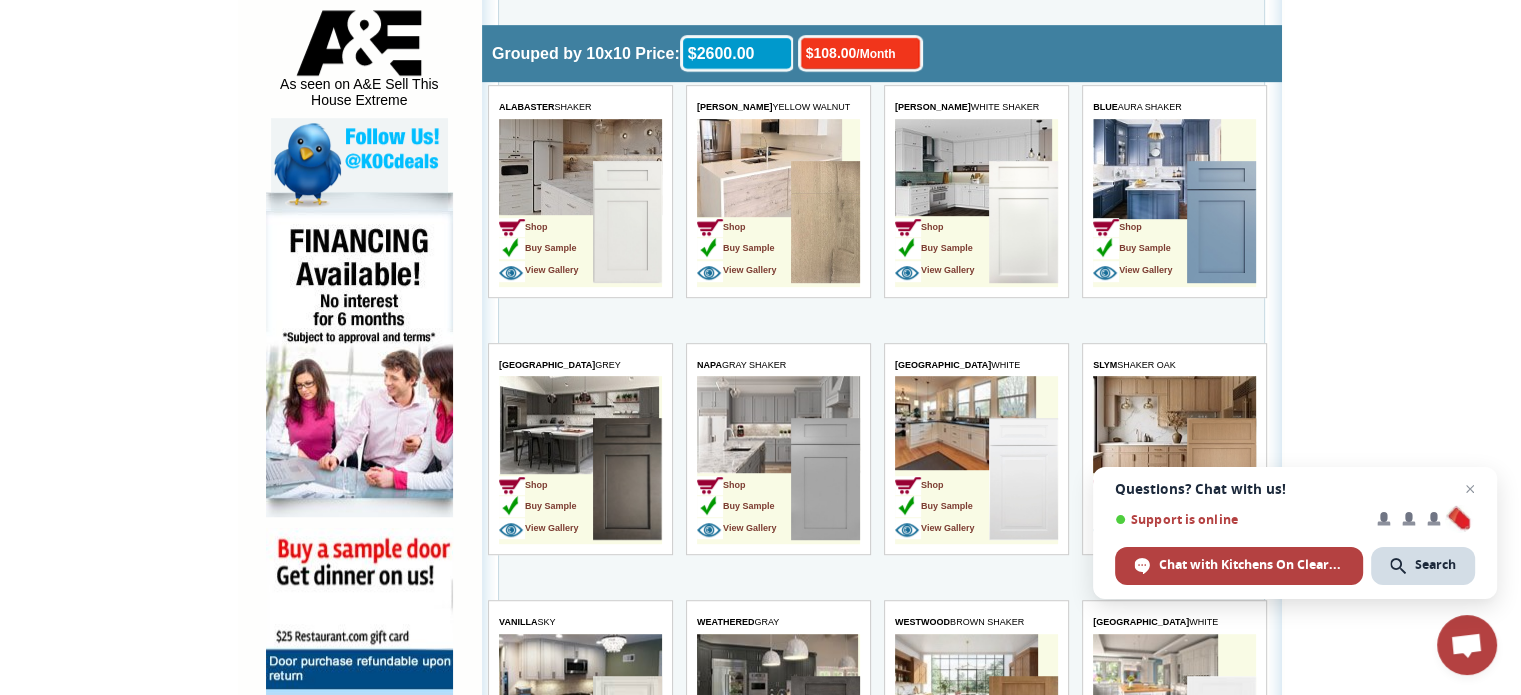 click on "BLUE  AURA SHAKER
Shop
Buy Sample
View Gallery" at bounding box center (1174, 191) 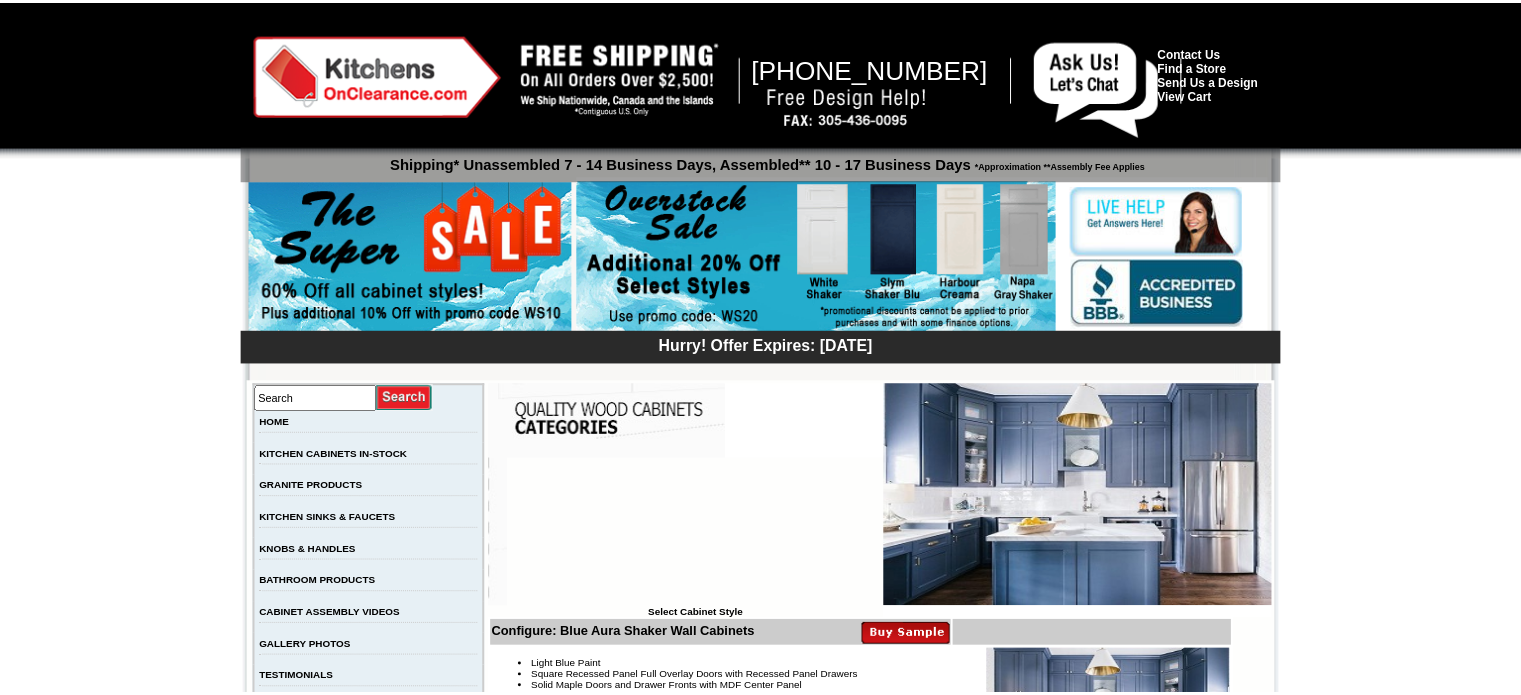 scroll, scrollTop: 0, scrollLeft: 0, axis: both 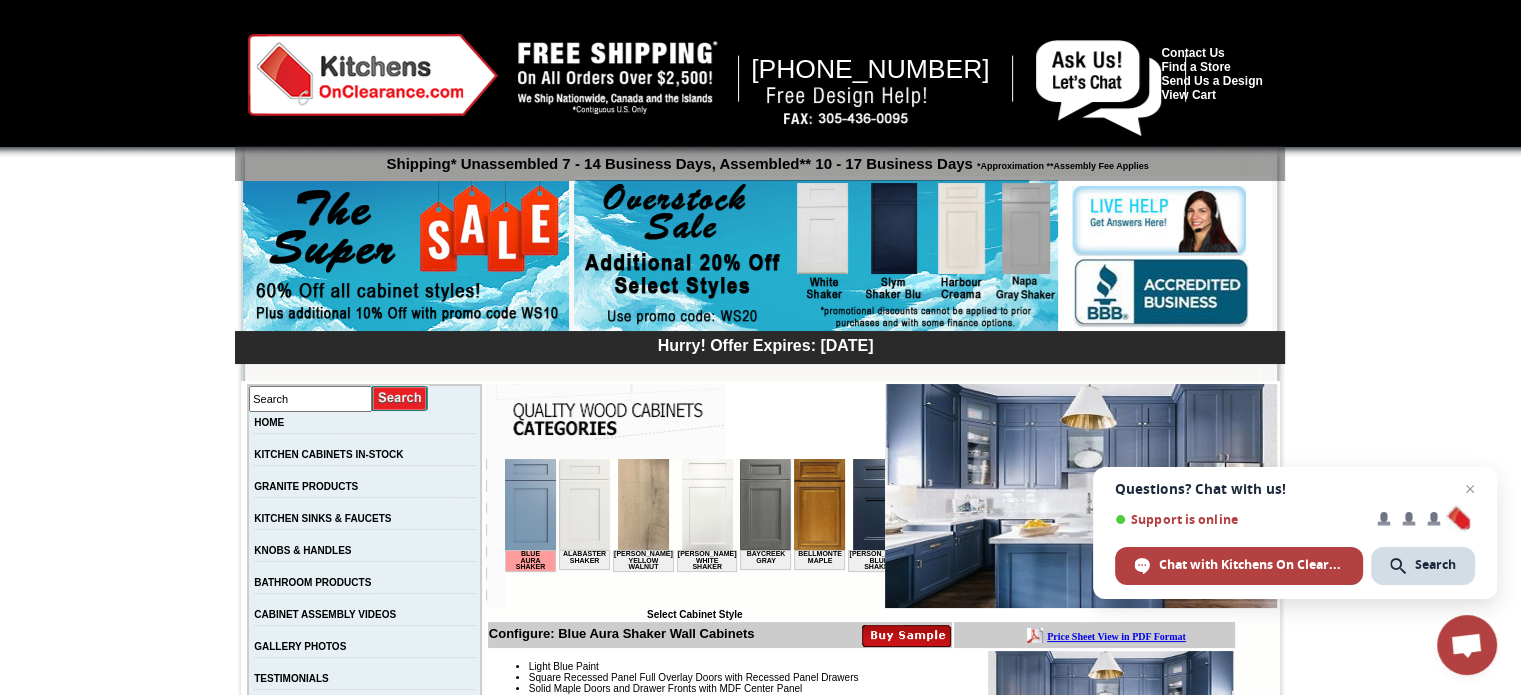 click on "1-800-481-1728
Contact Us   Find a Store   Send Us a Design   View Cart
Shipping* Unassembled 7 - 14 Business Days, Assembled** 10 - 17 Business Days
*Approximation **Assembly Fee Applies
Hurry! Offer Expires: Friday July 25th, 2025
Search
HOME
KITCHEN CABINETS IN-STOCK
GRANITE PRODUCTS" at bounding box center [760, 3939] 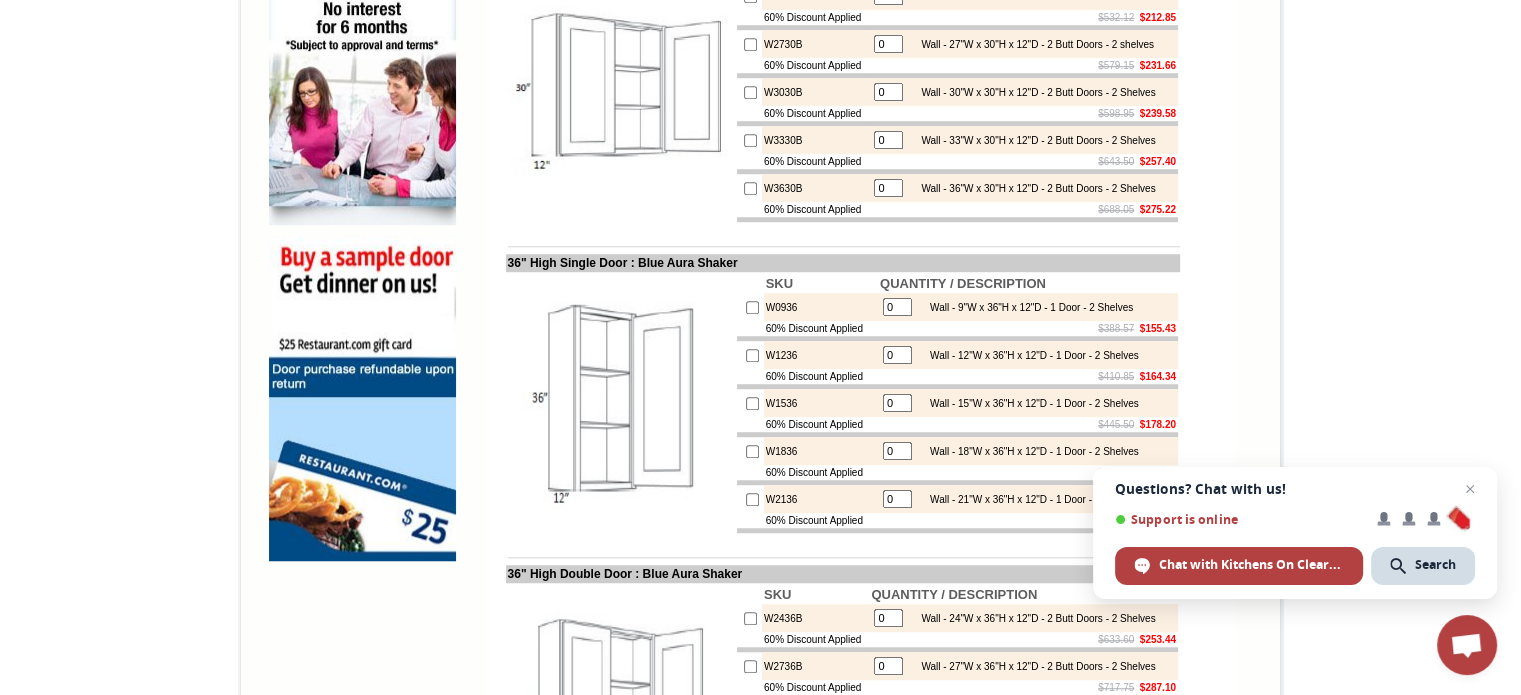scroll, scrollTop: 0, scrollLeft: 0, axis: both 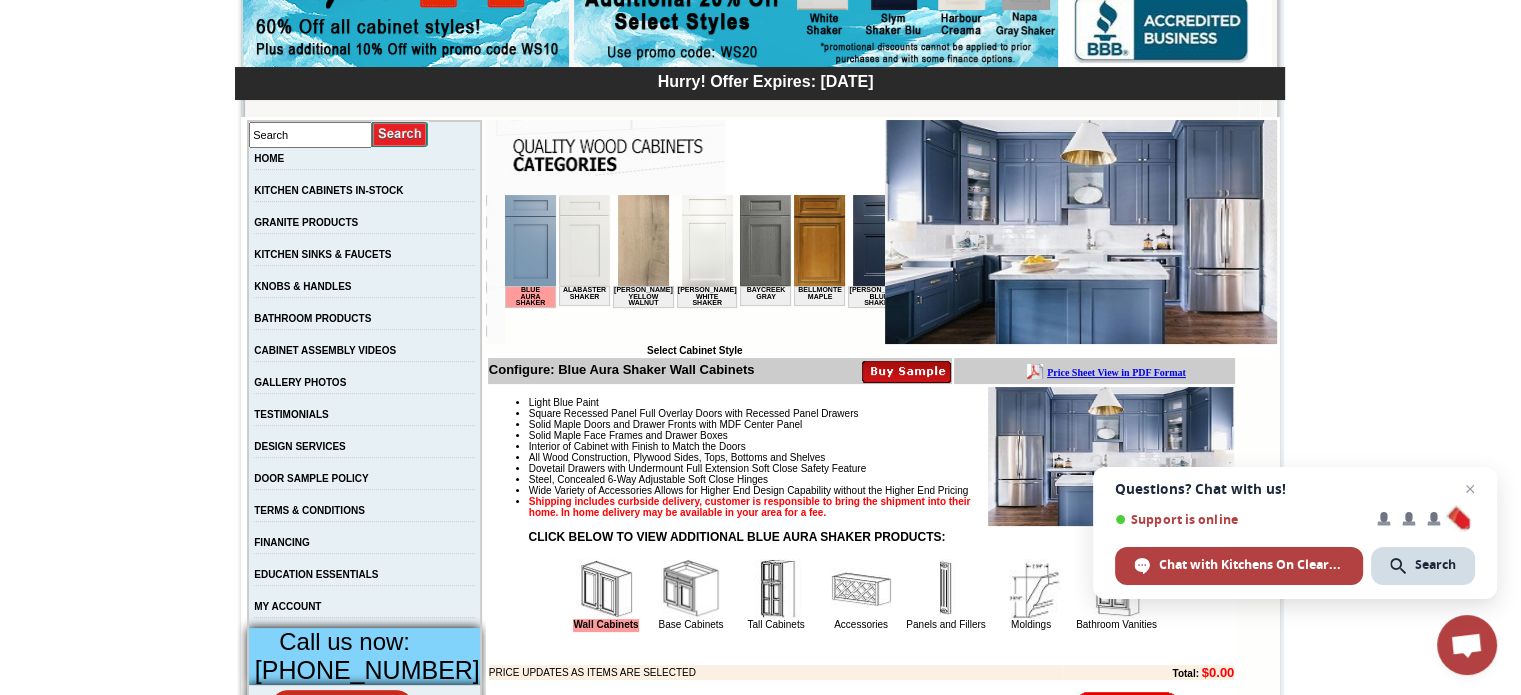 click on "Price Sheet View in PDF Format" at bounding box center (1116, 372) 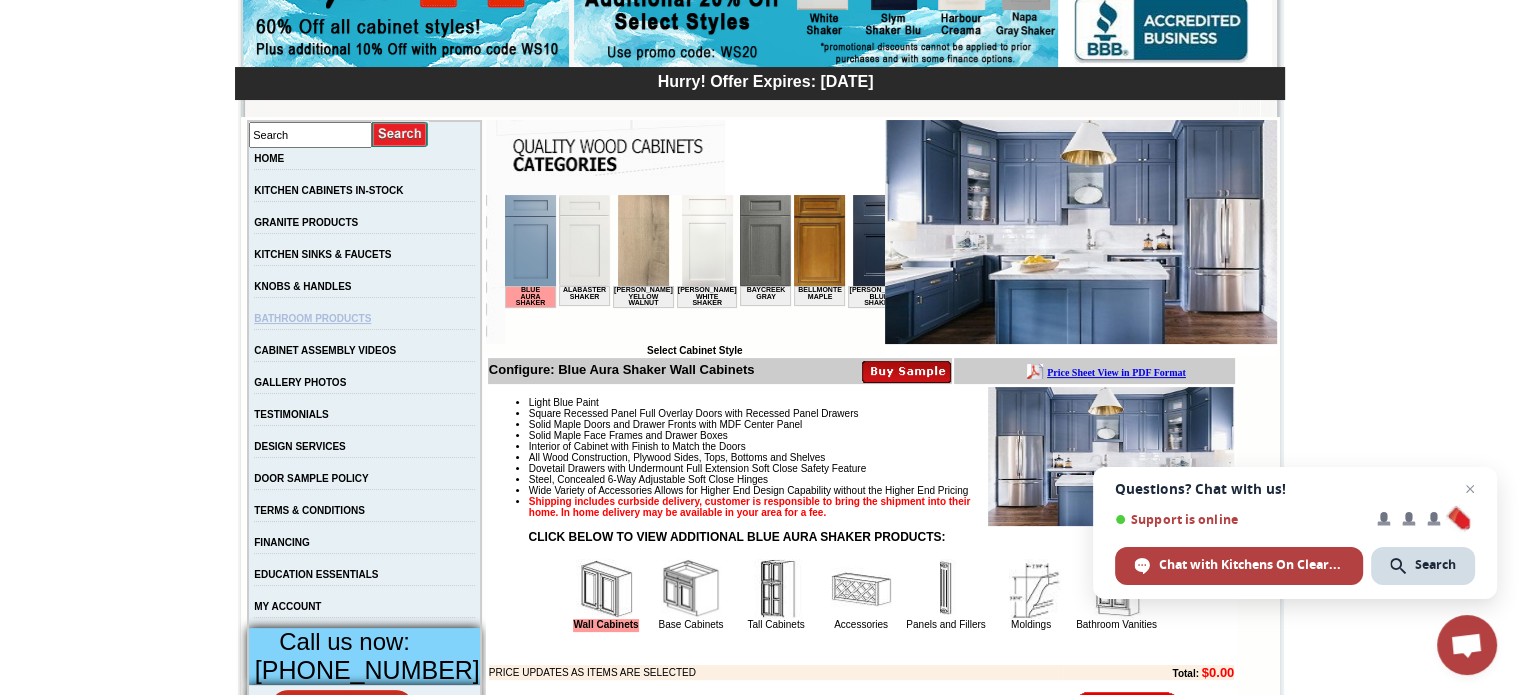 click on "BATHROOM PRODUCTS" at bounding box center [312, 318] 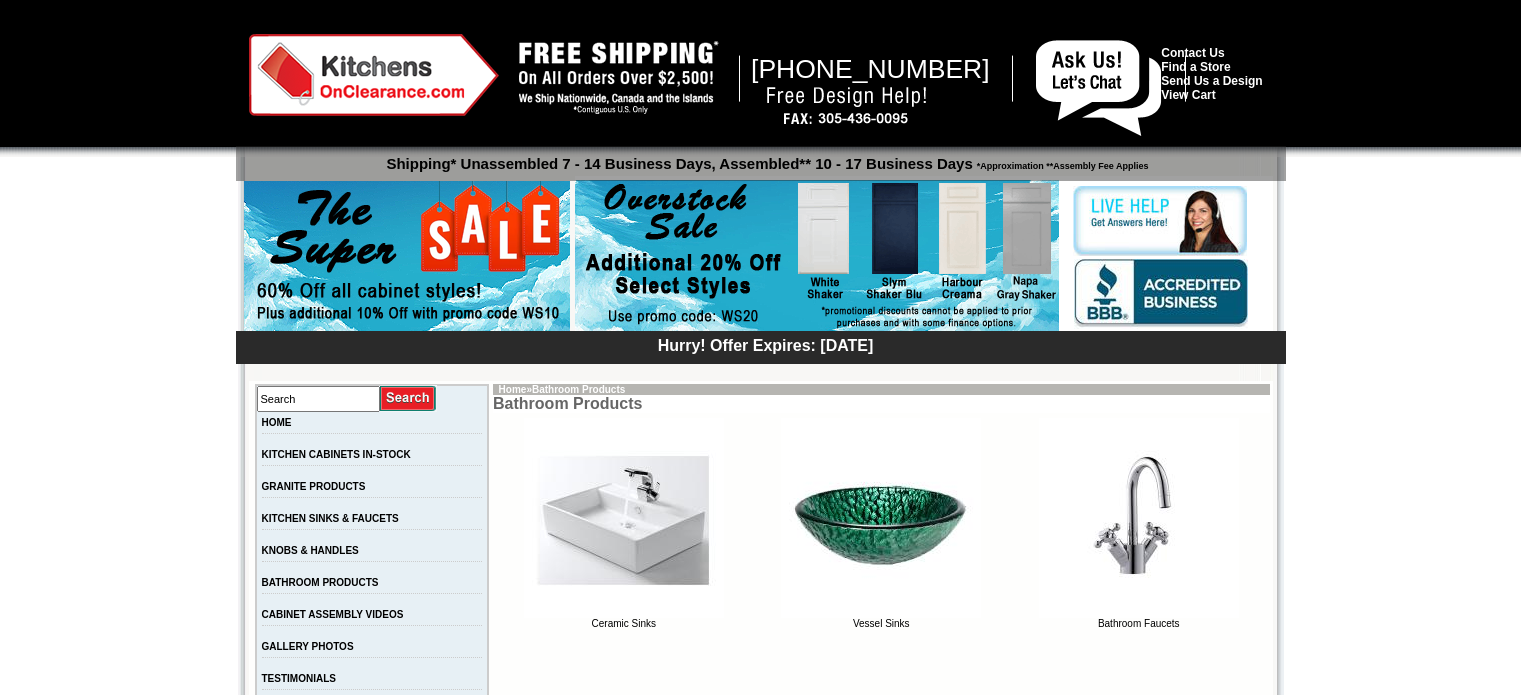 scroll, scrollTop: 0, scrollLeft: 0, axis: both 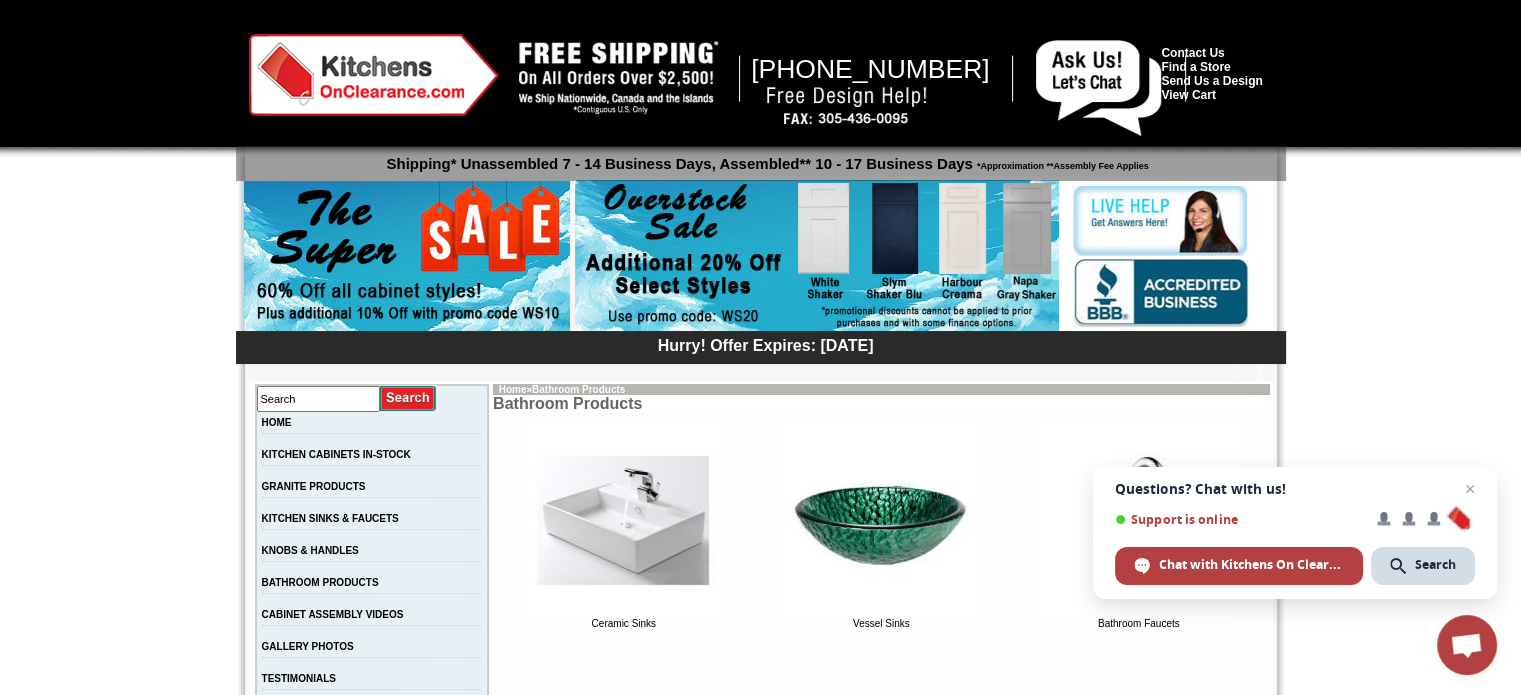 drag, startPoint x: 1506, startPoint y: 75, endPoint x: 1502, endPoint y: 148, distance: 73.109505 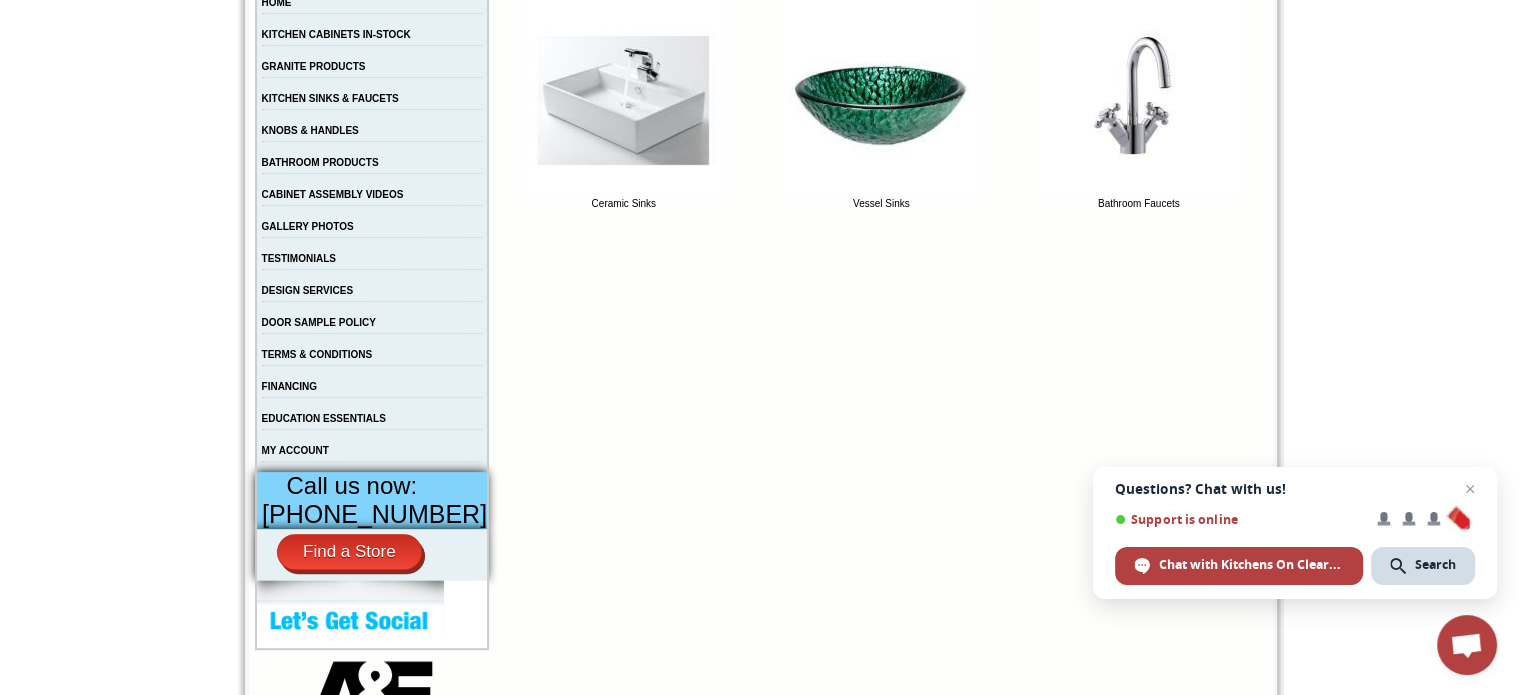 scroll, scrollTop: 448, scrollLeft: 0, axis: vertical 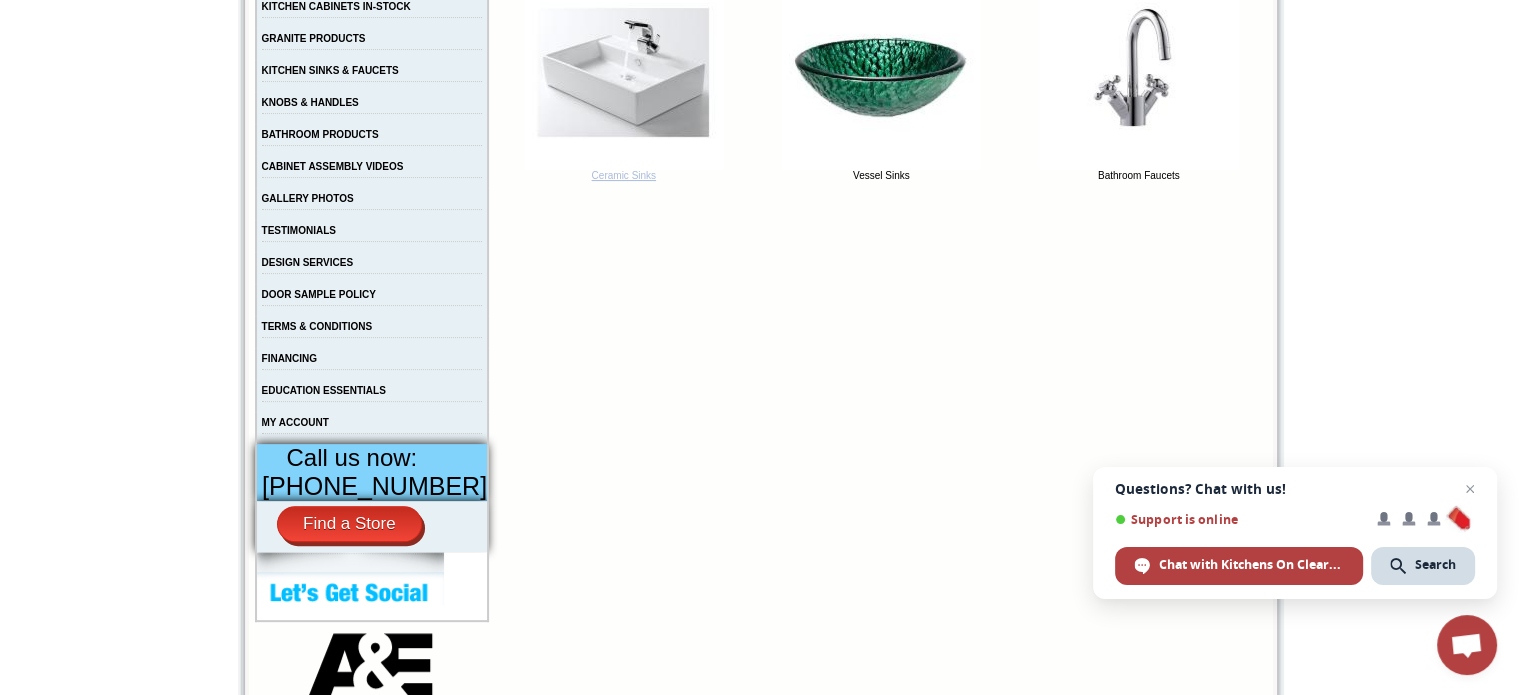 click on "Ceramic Sinks" at bounding box center [624, 171] 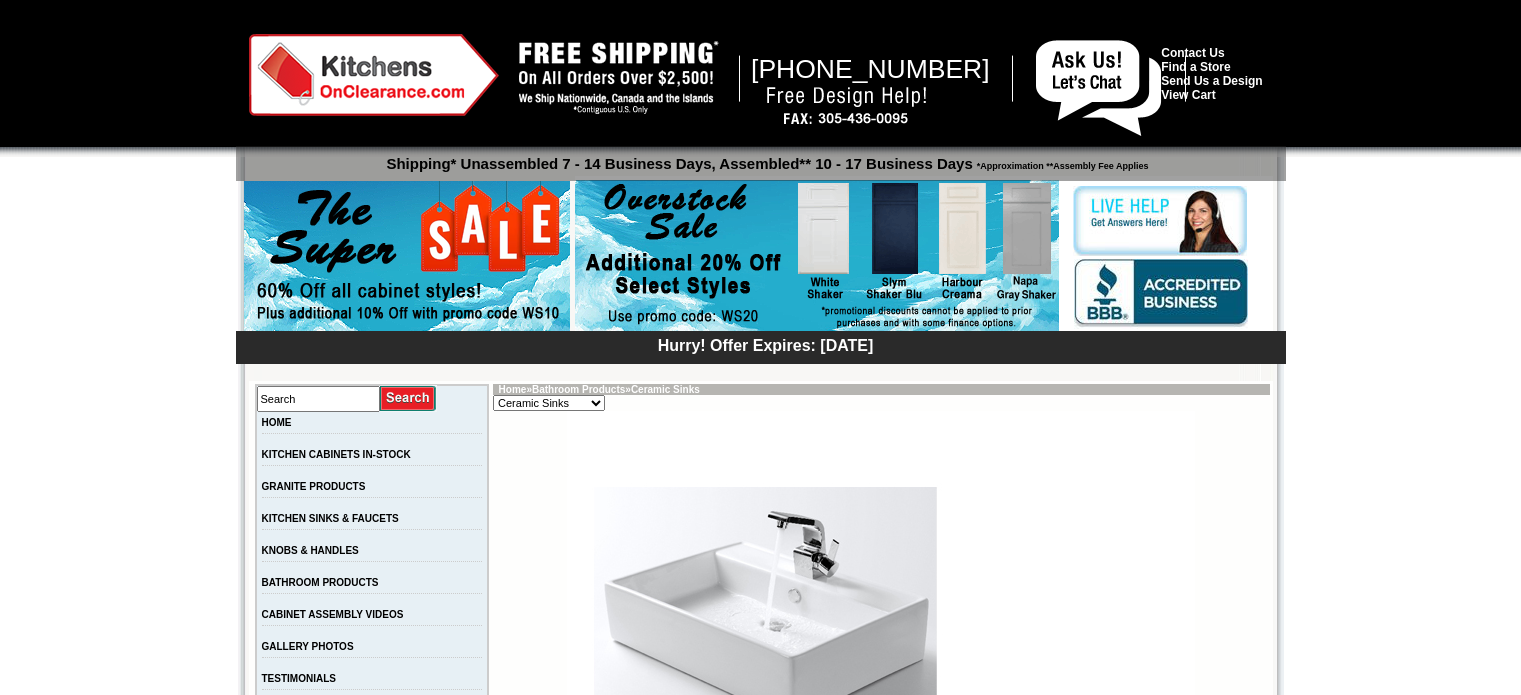scroll, scrollTop: 0, scrollLeft: 0, axis: both 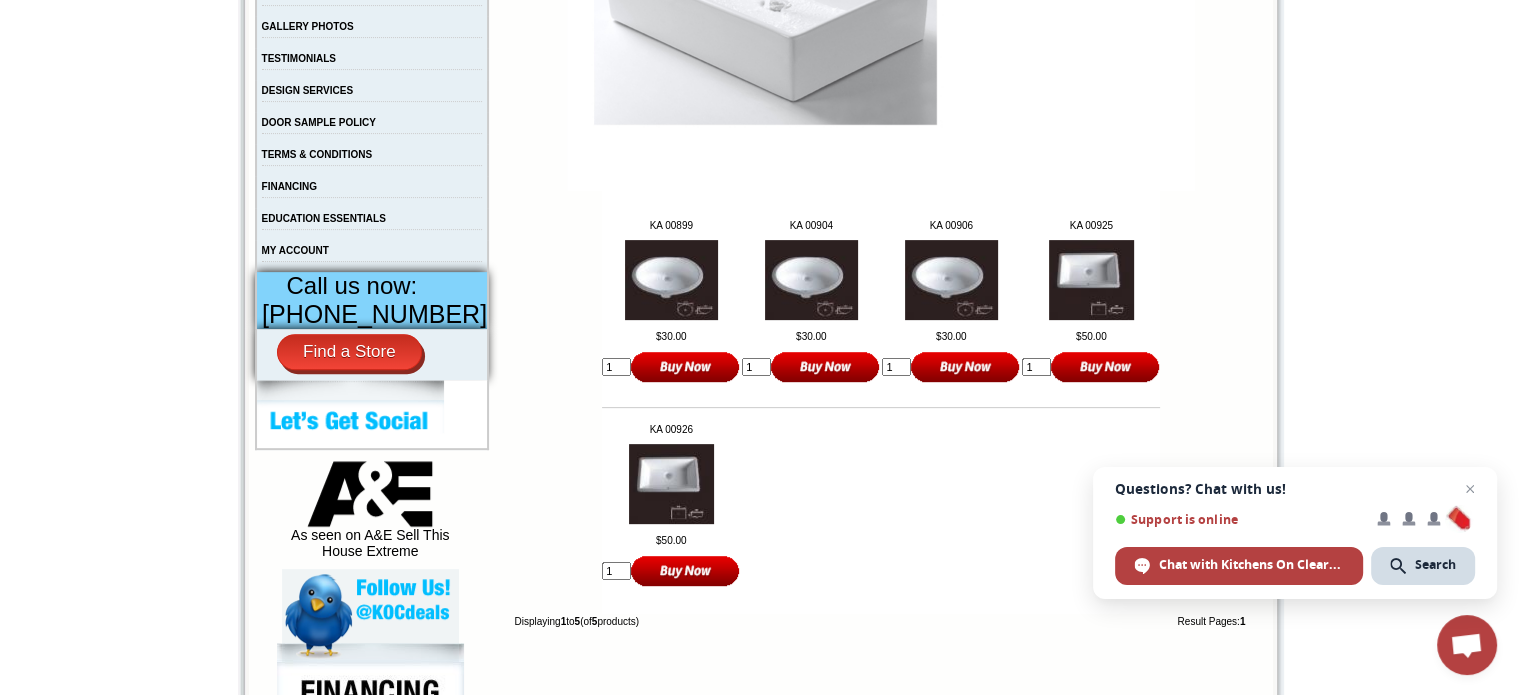 click at bounding box center [1091, 280] 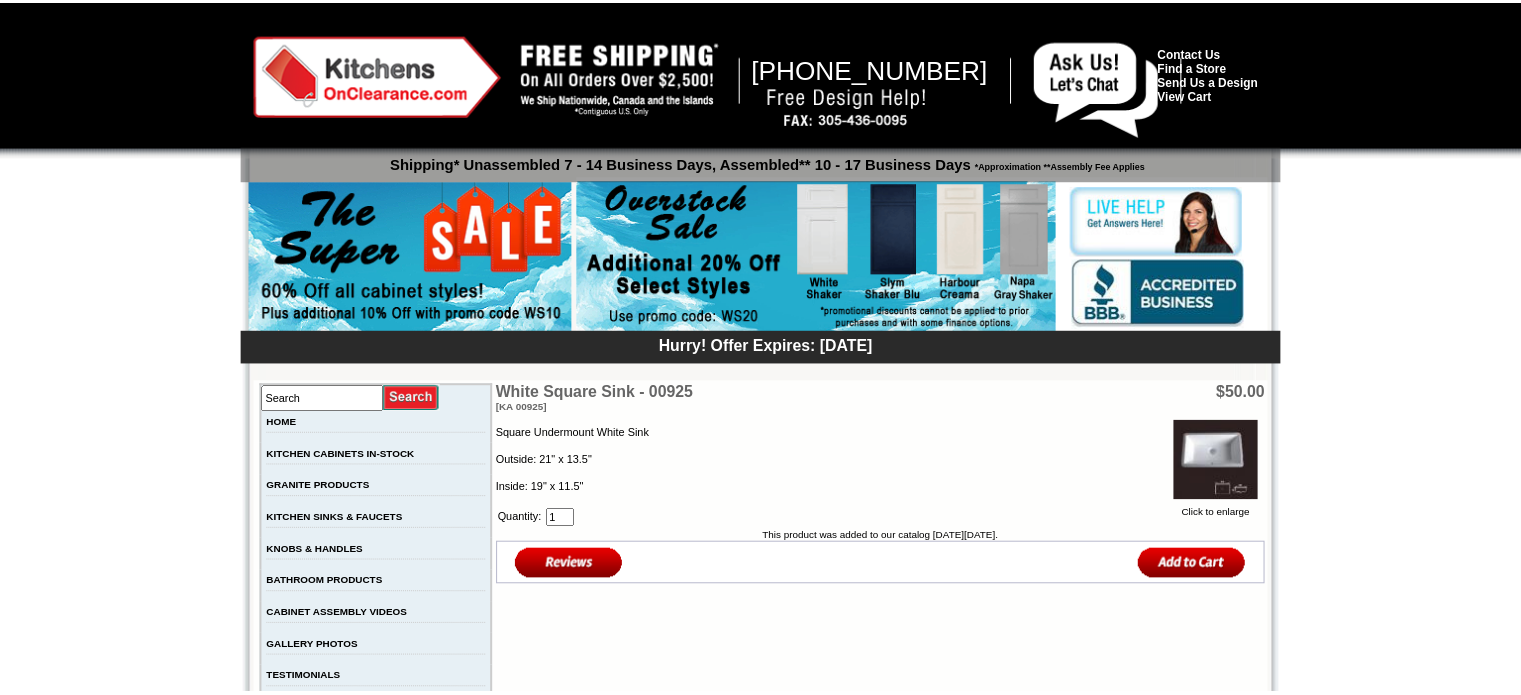 scroll, scrollTop: 0, scrollLeft: 0, axis: both 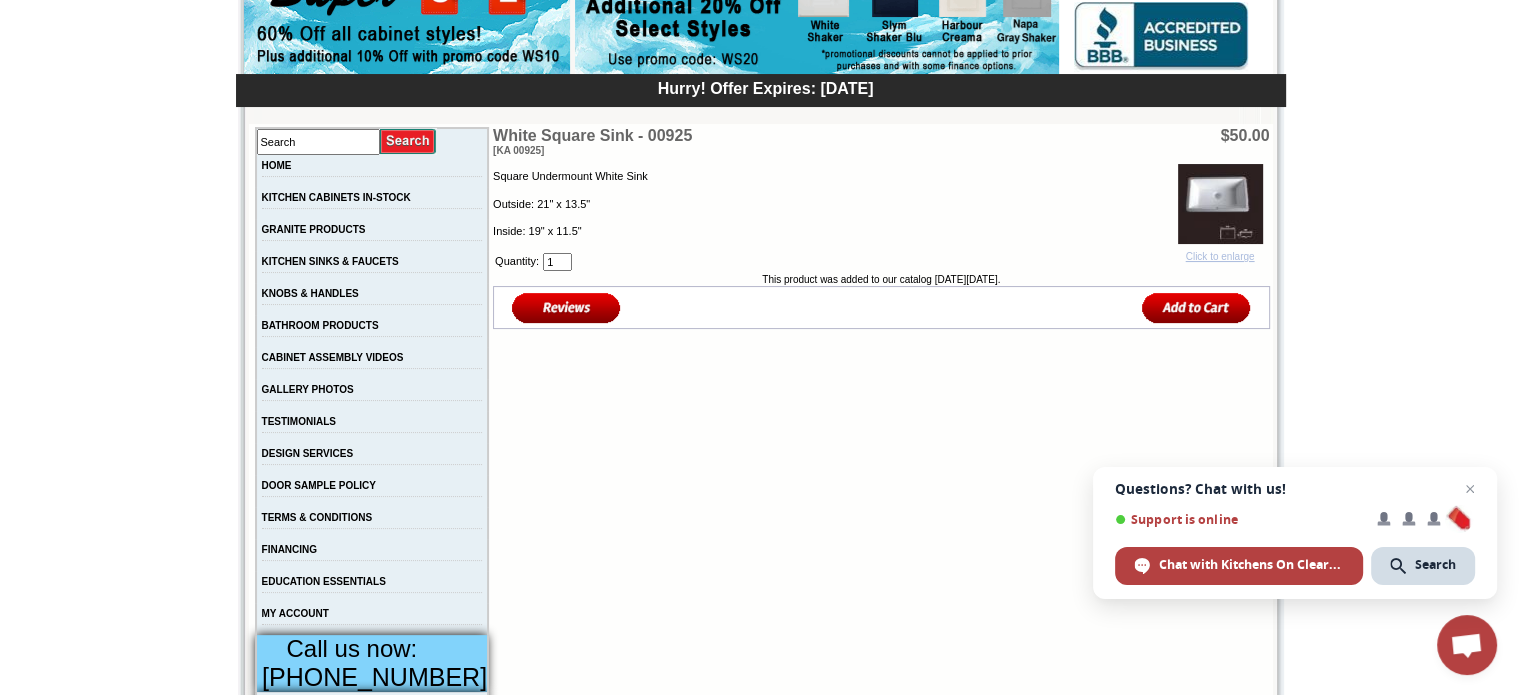 click at bounding box center [1220, 204] 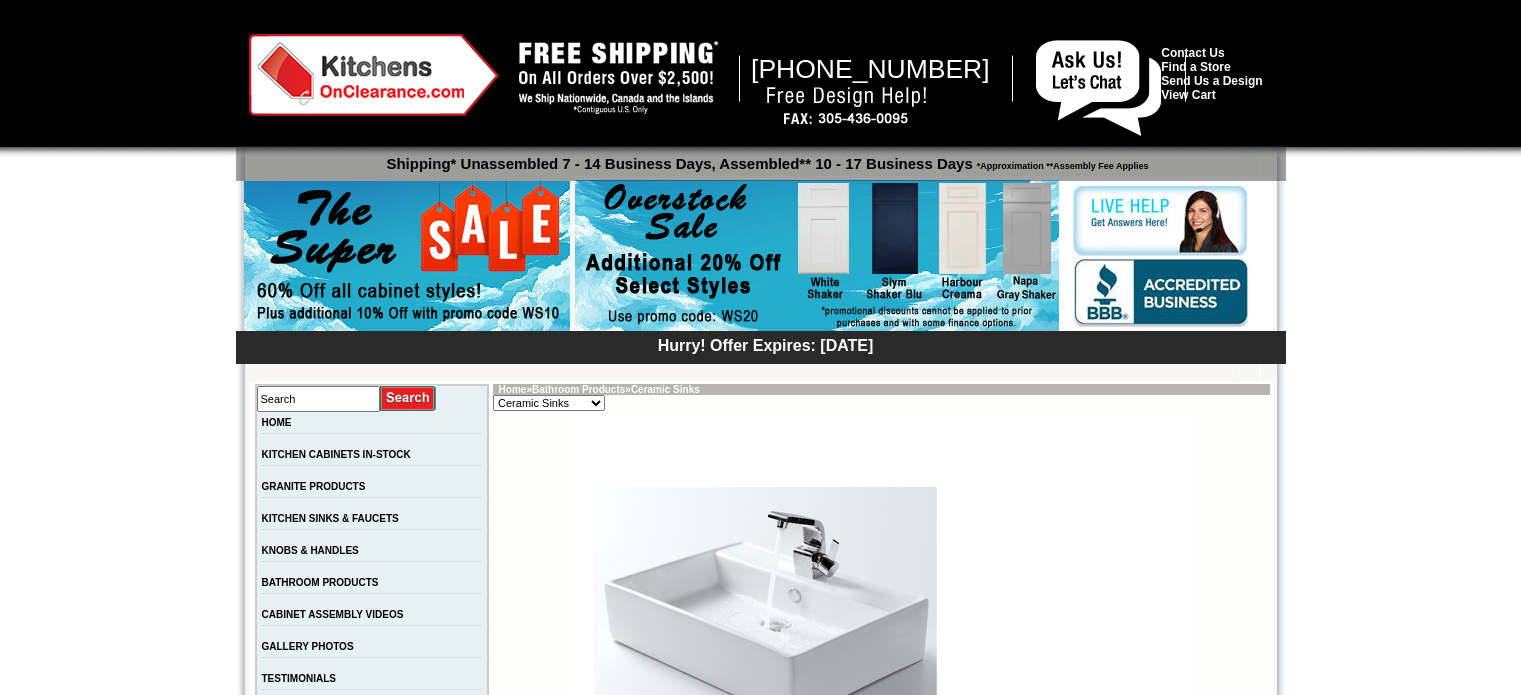 scroll, scrollTop: 620, scrollLeft: 0, axis: vertical 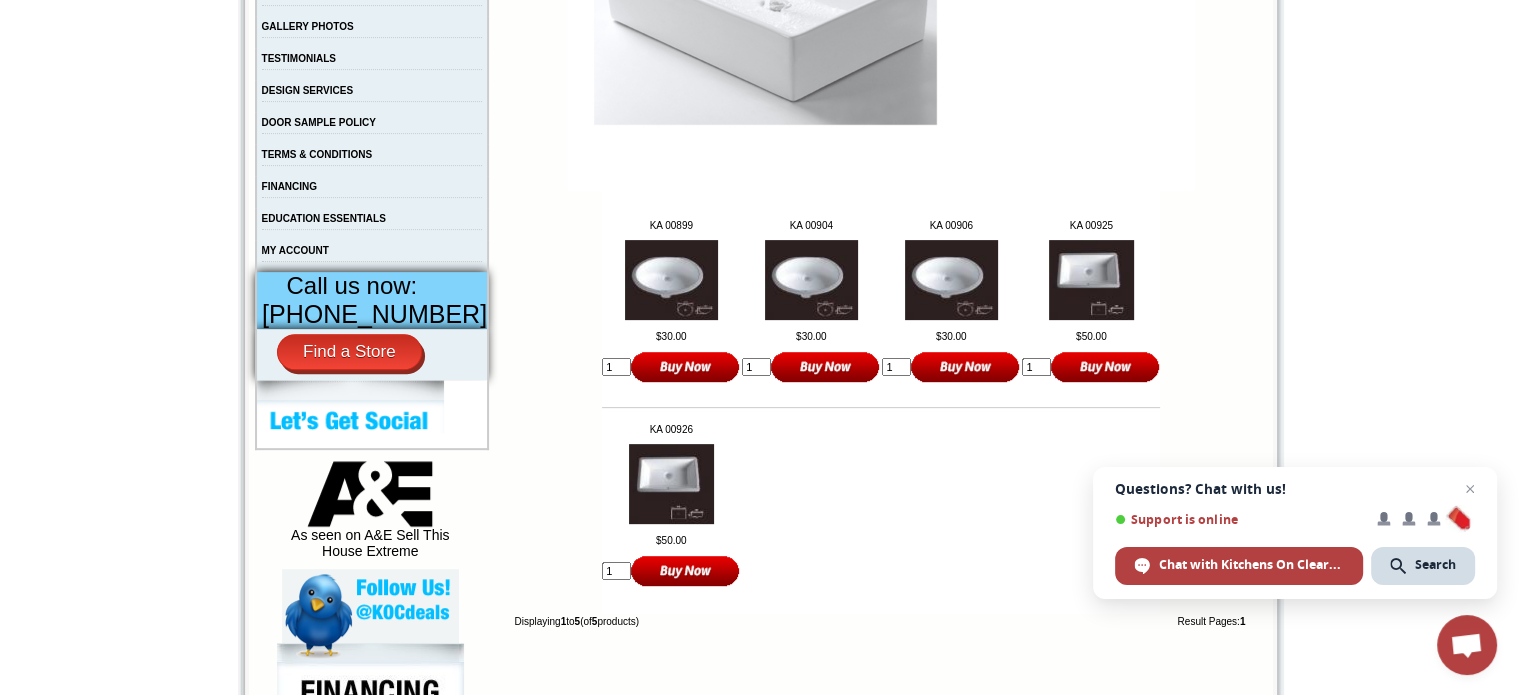 click at bounding box center (951, 280) 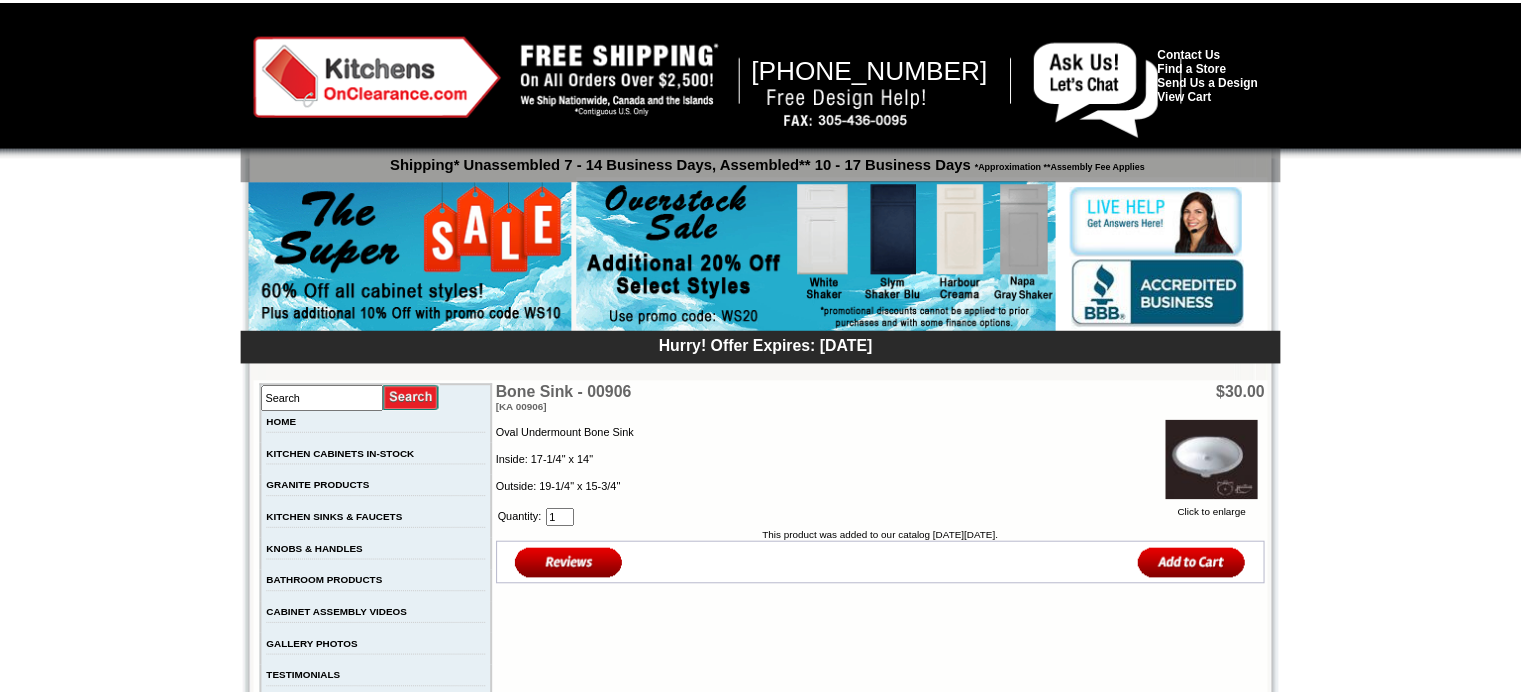 scroll, scrollTop: 0, scrollLeft: 0, axis: both 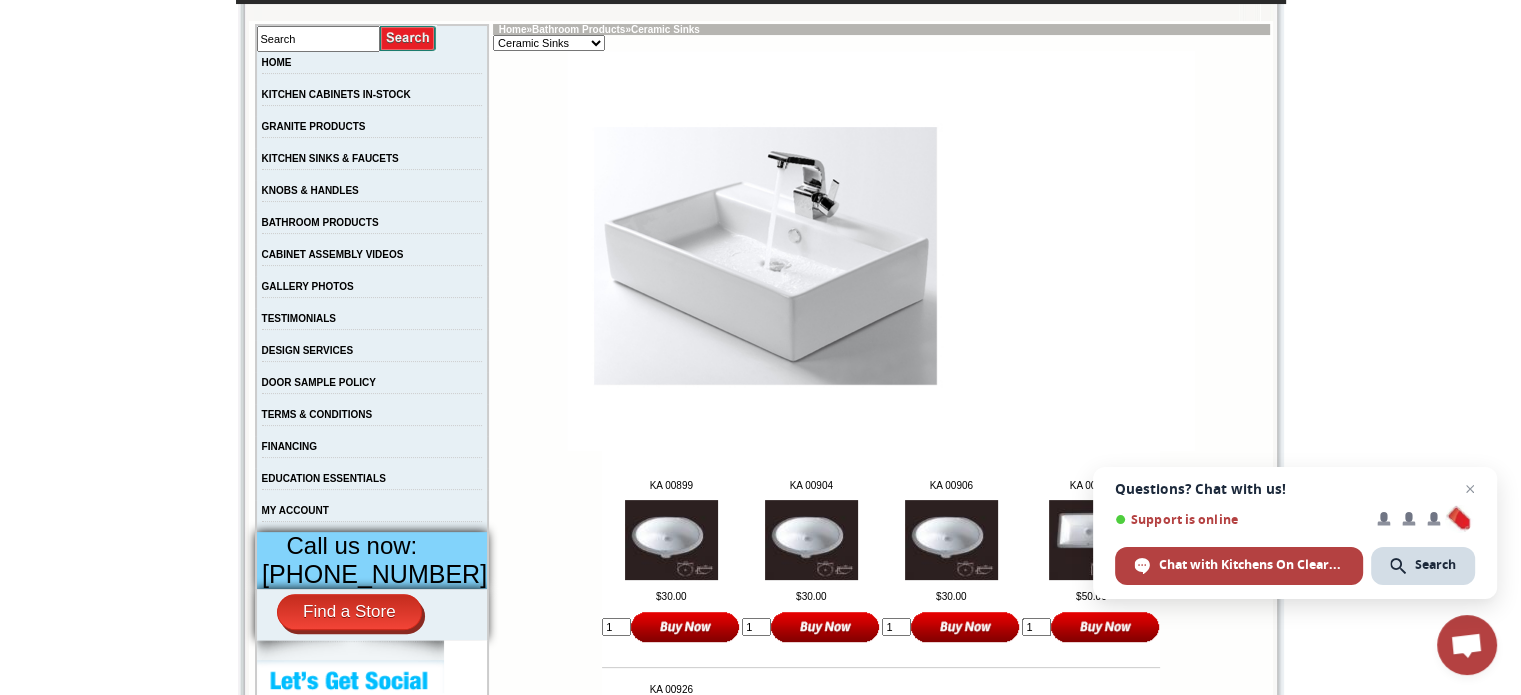 click on "Ceramic Sinks
Vessel Sinks
Bathroom Faucets" at bounding box center [549, 43] 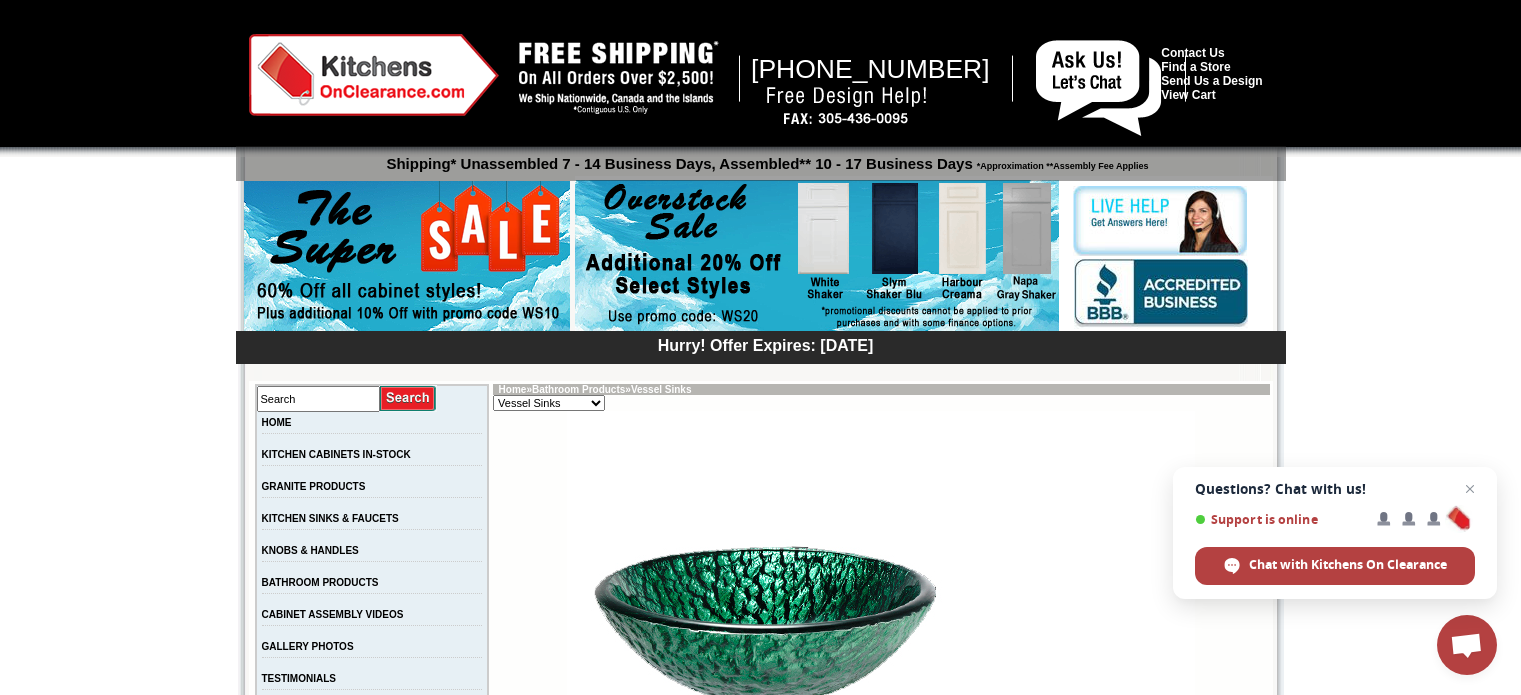 scroll, scrollTop: 0, scrollLeft: 0, axis: both 